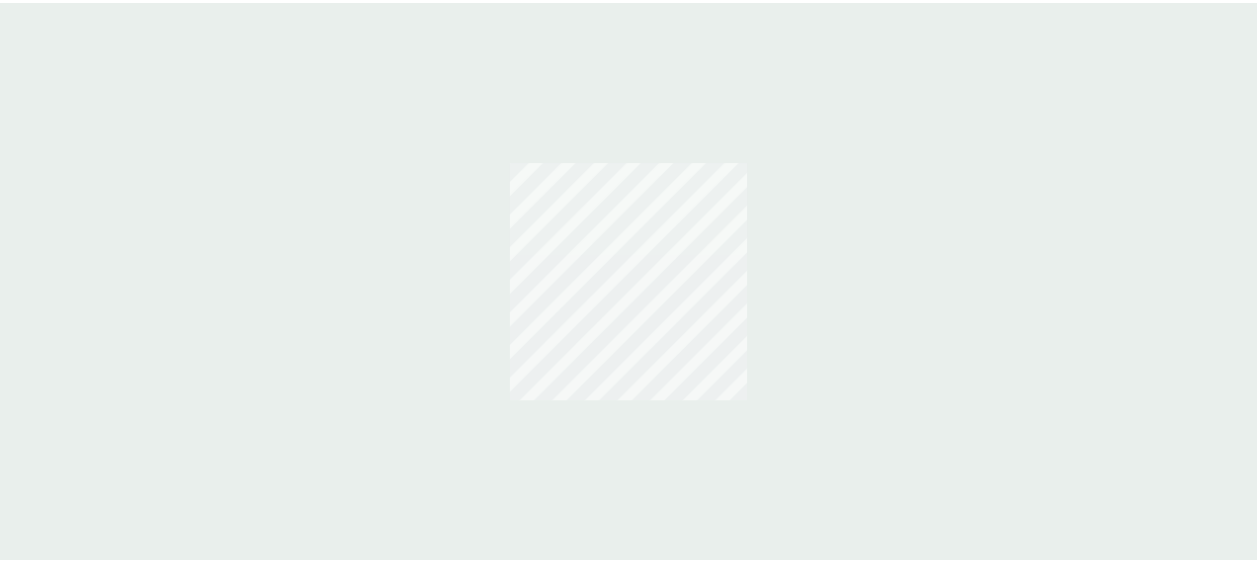 scroll, scrollTop: 0, scrollLeft: 0, axis: both 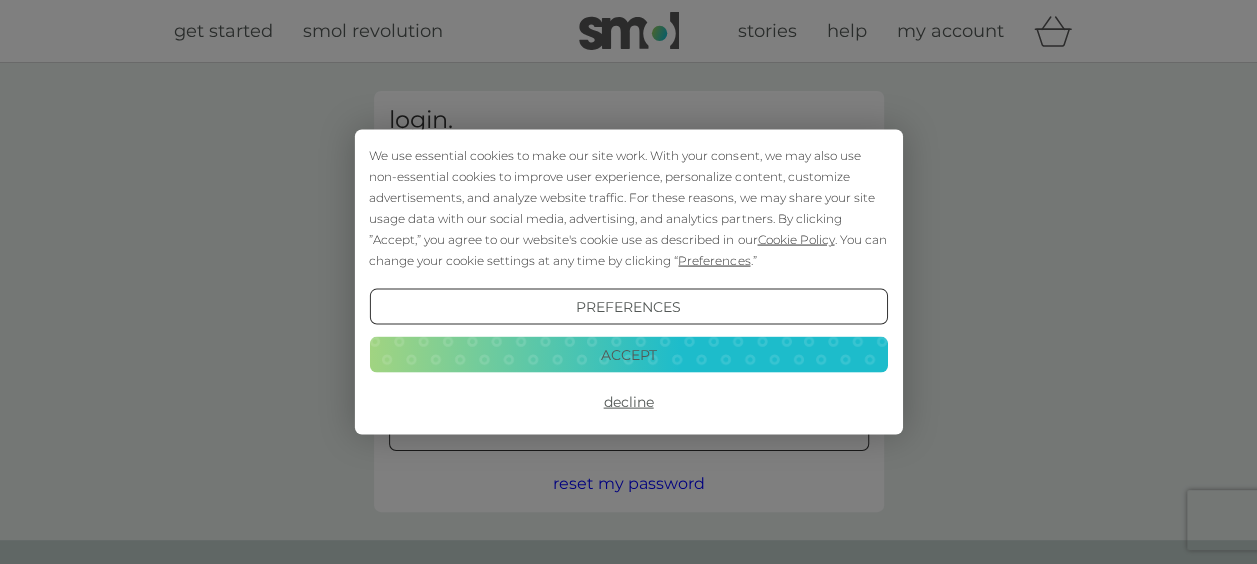 click on "Accept" at bounding box center (628, 354) 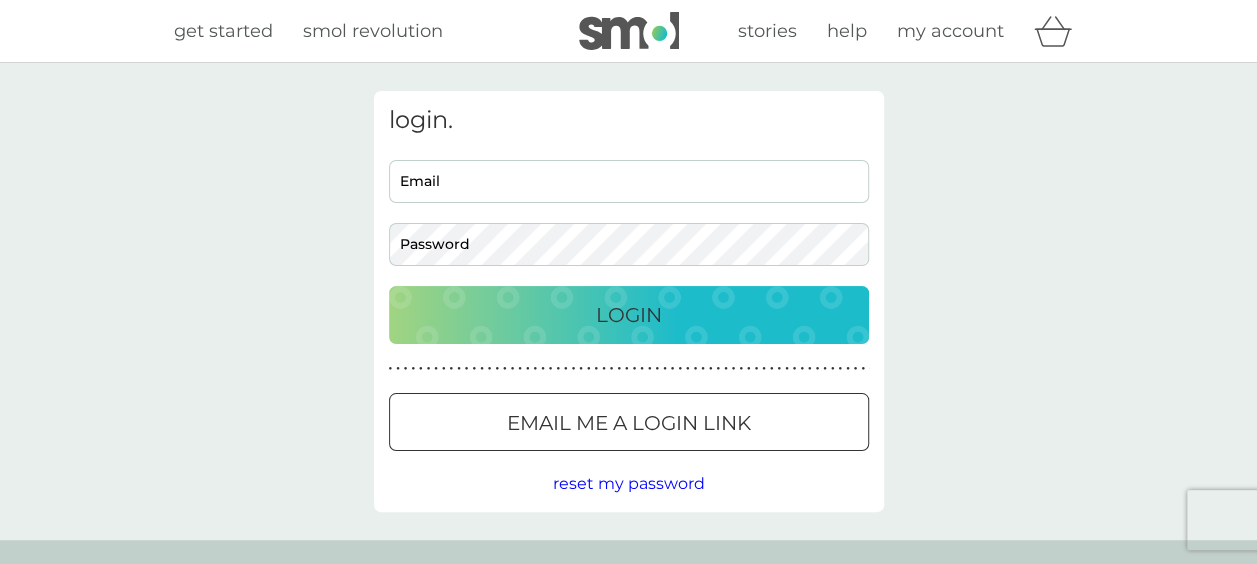 scroll, scrollTop: 0, scrollLeft: 0, axis: both 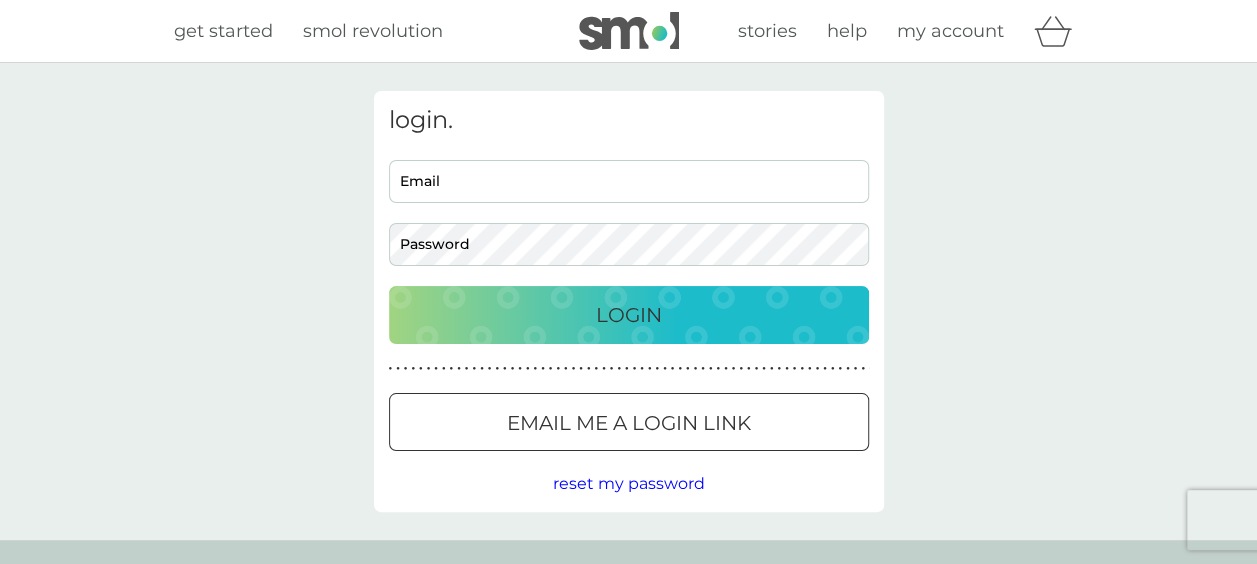 click on "Email" at bounding box center [629, 181] 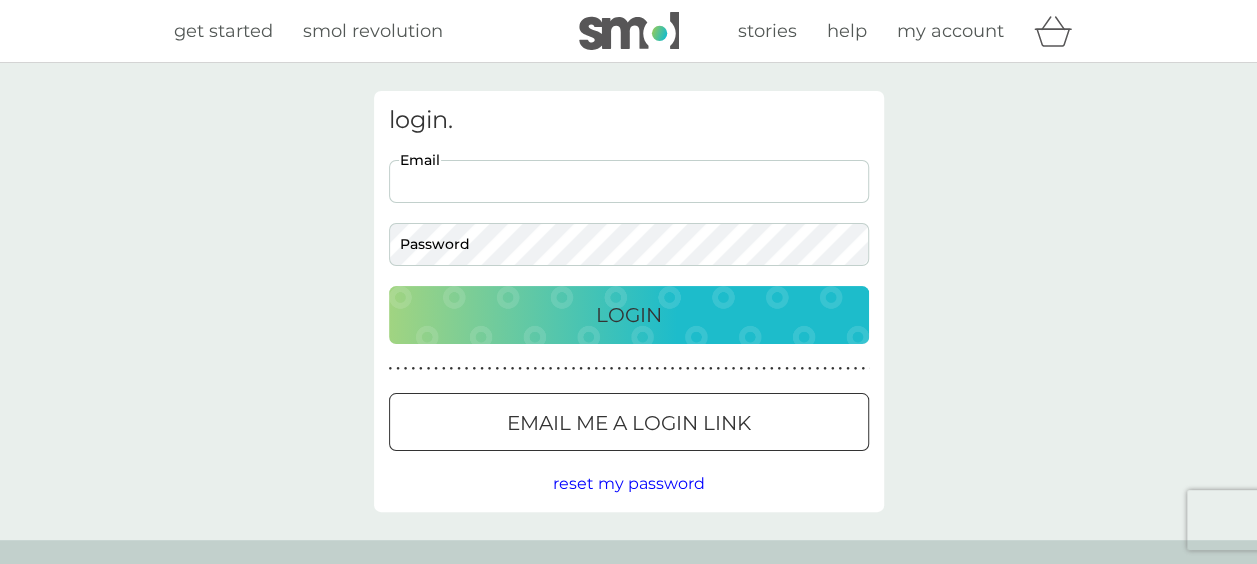 type on "tracy.mckenzie@hotmail.co.uk" 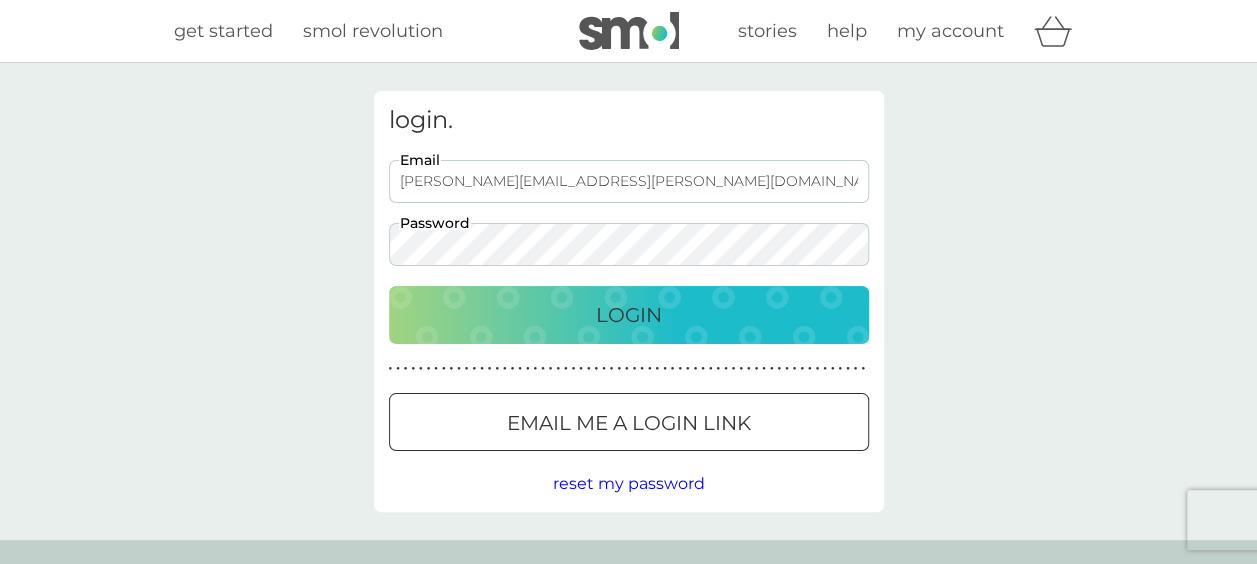 click on "Login" at bounding box center (629, 315) 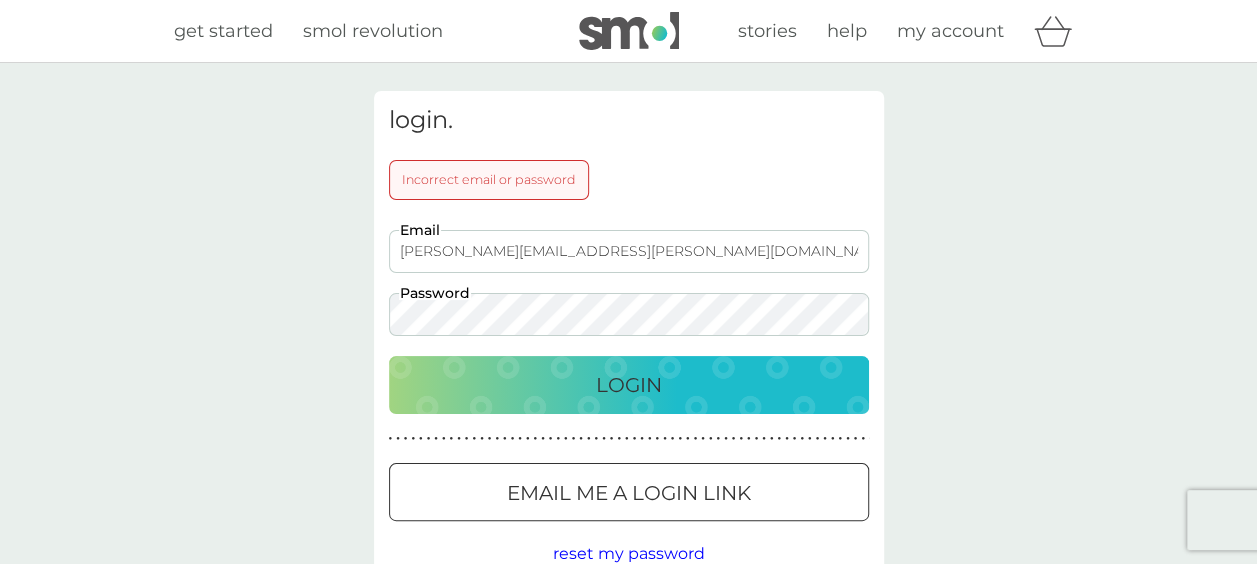 click on "Login" at bounding box center [629, 385] 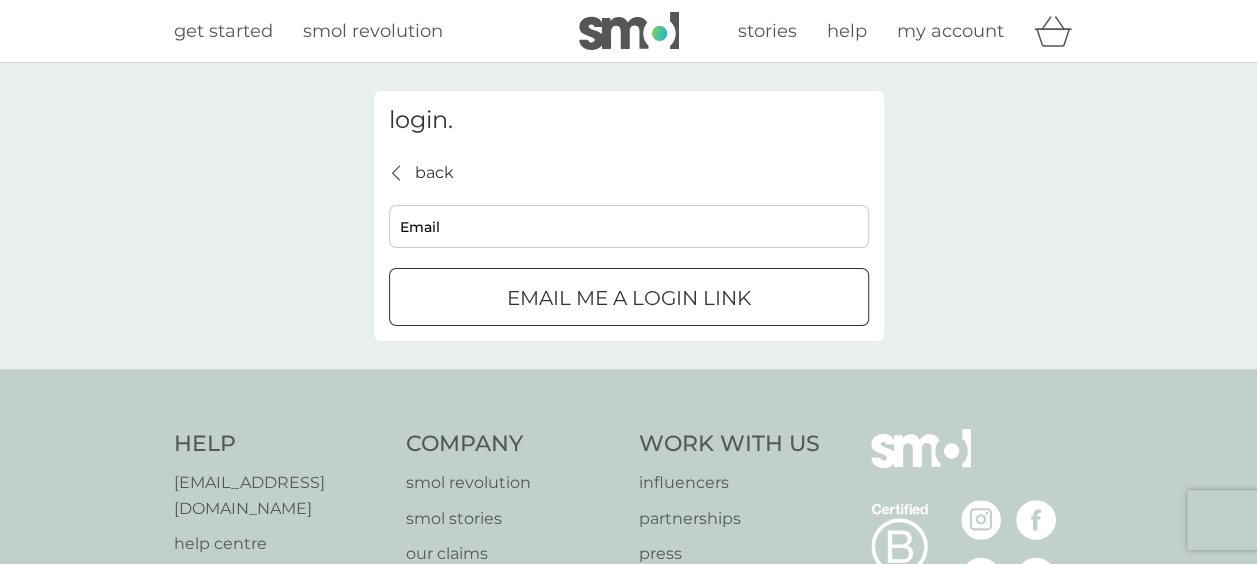 click on "Email" at bounding box center [629, 226] 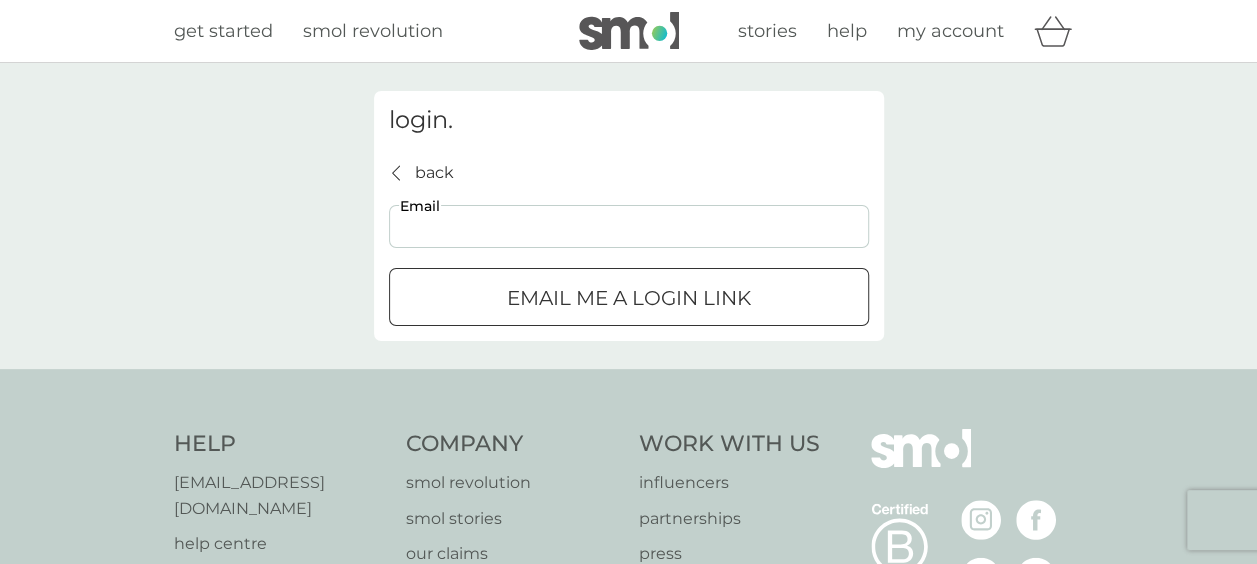 type on "tracy.mckenzie@hotmail.co.uk" 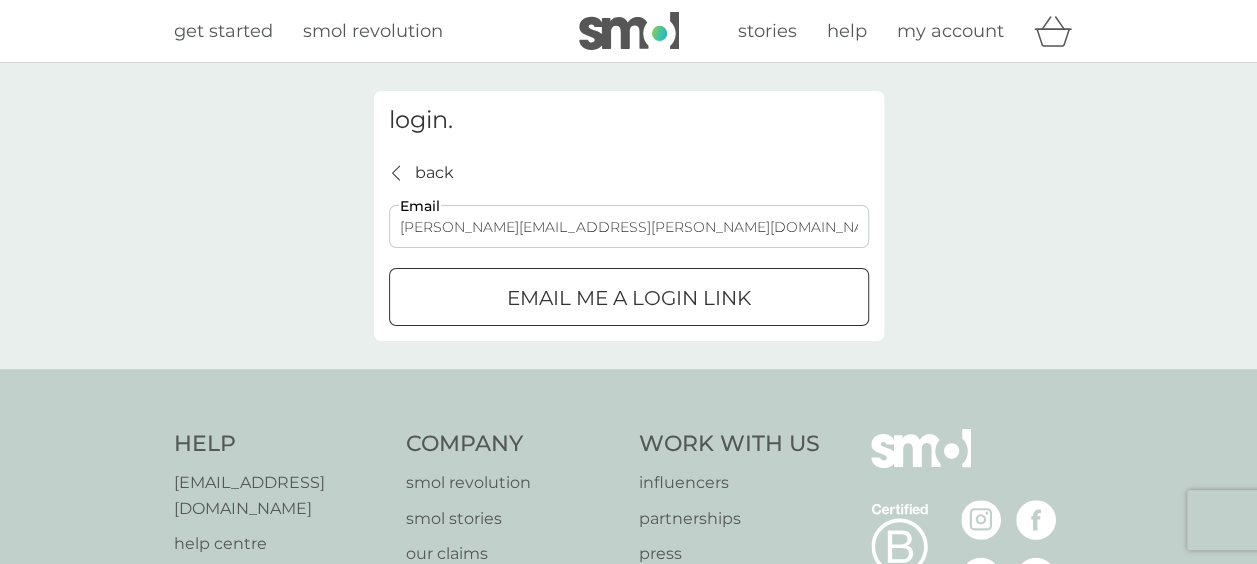 click on "Email me a login link" at bounding box center [629, 298] 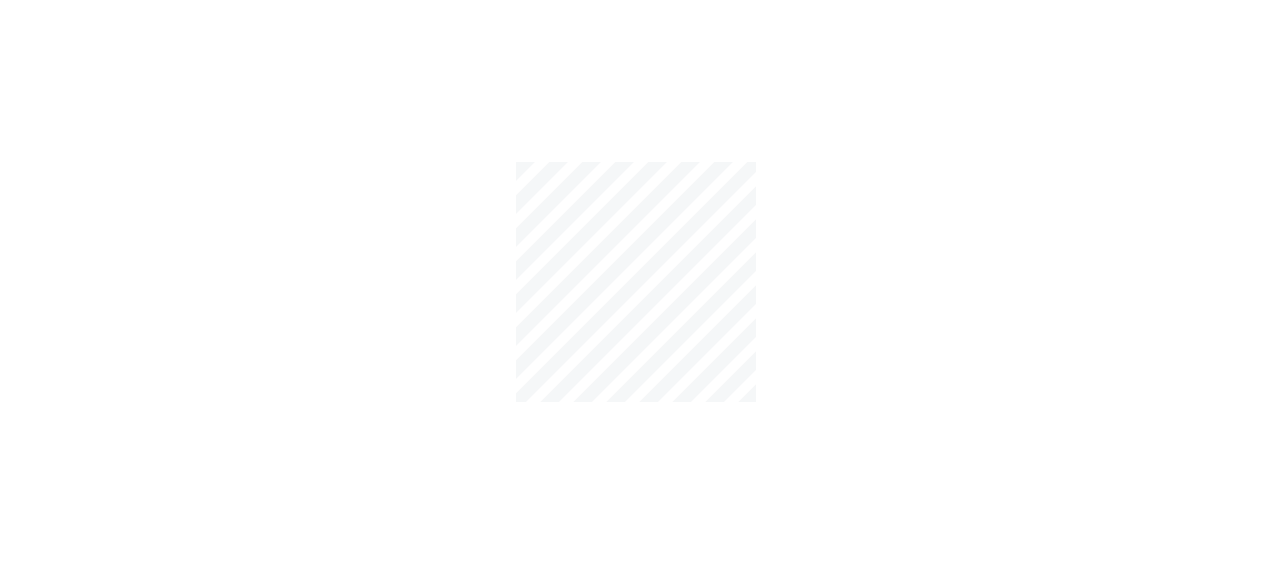 scroll, scrollTop: 0, scrollLeft: 0, axis: both 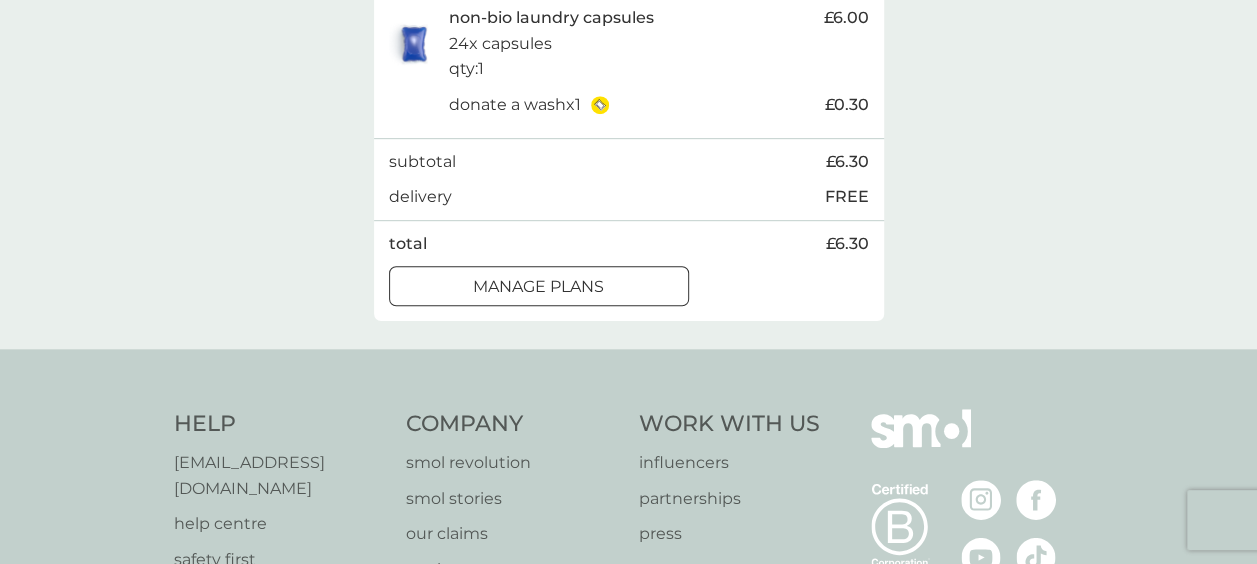 click on "manage plans" at bounding box center (539, 287) 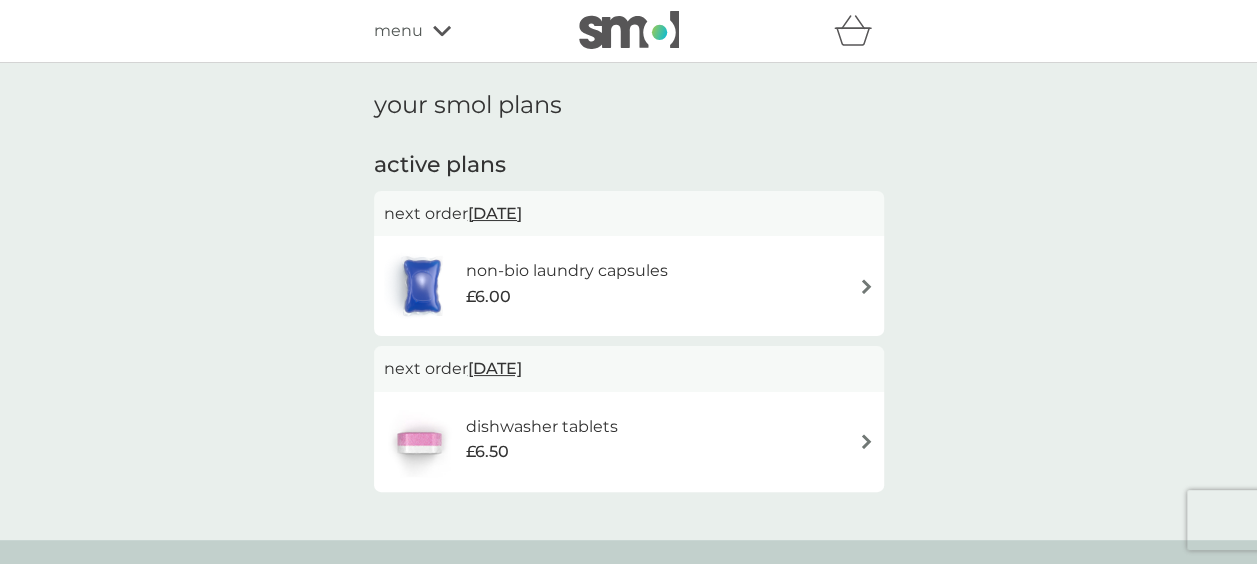 click at bounding box center [866, 286] 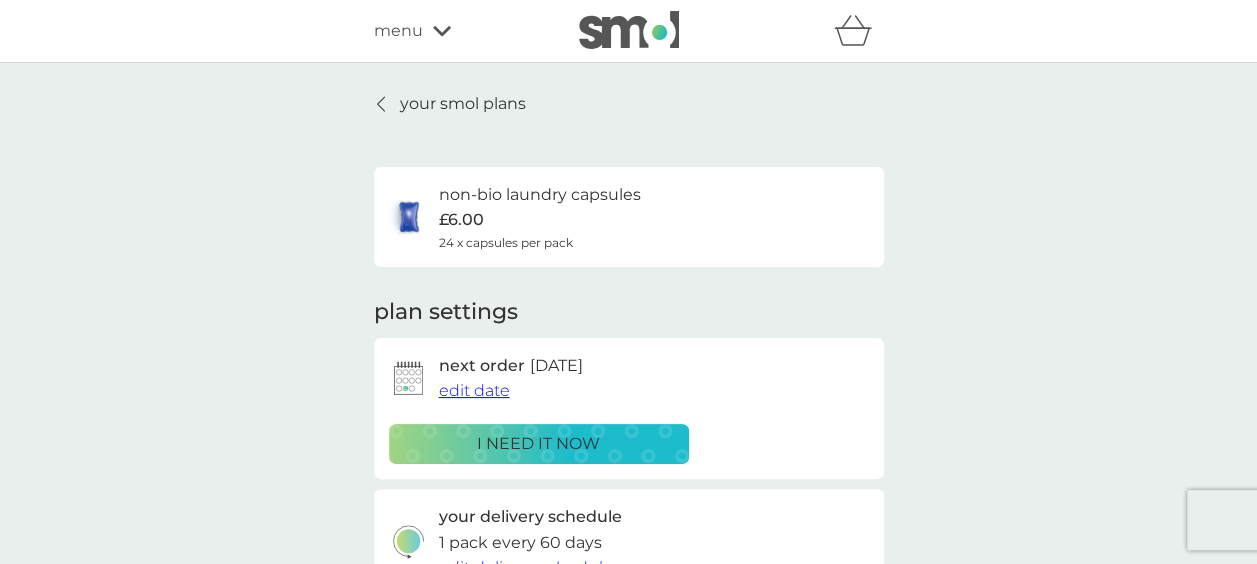 click on "edit date" at bounding box center (474, 390) 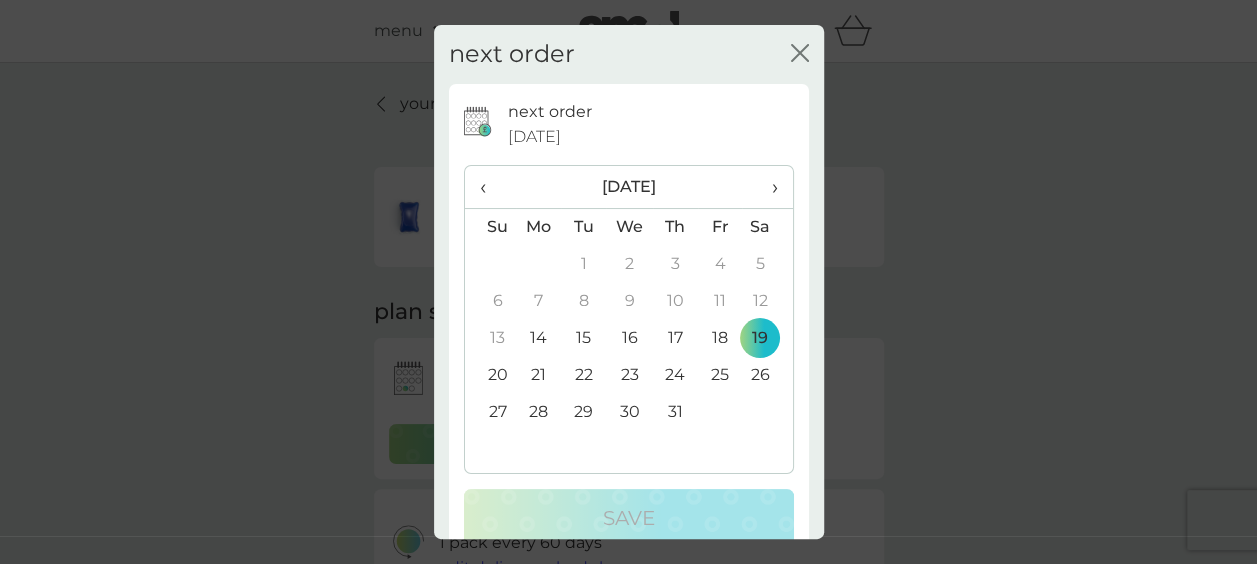 click on "›" at bounding box center (767, 187) 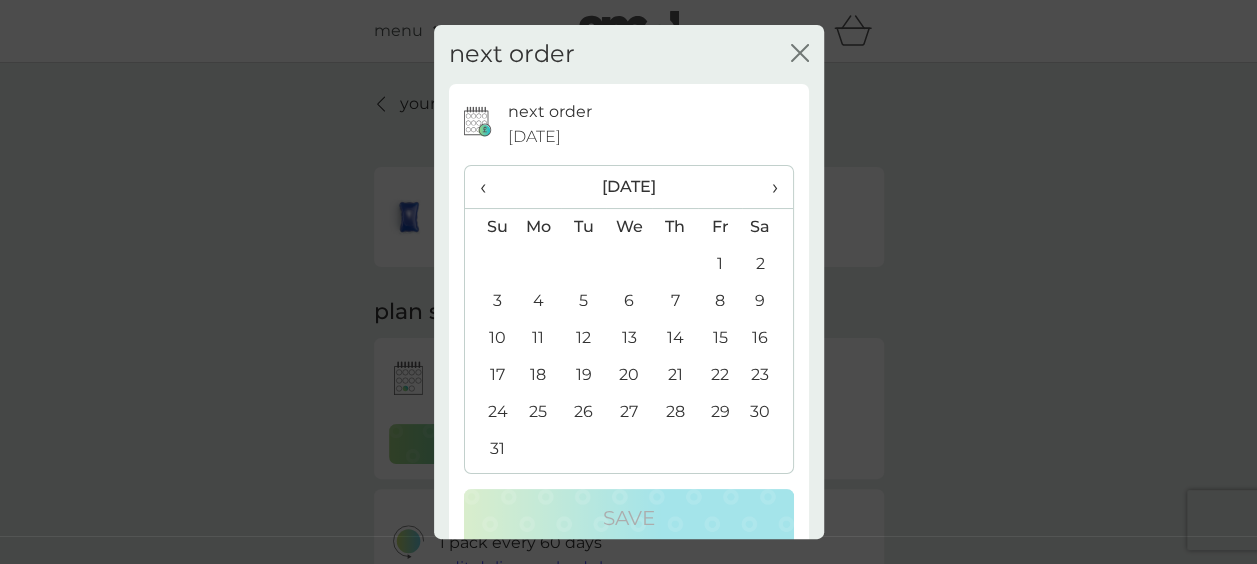 click on "›" at bounding box center [767, 187] 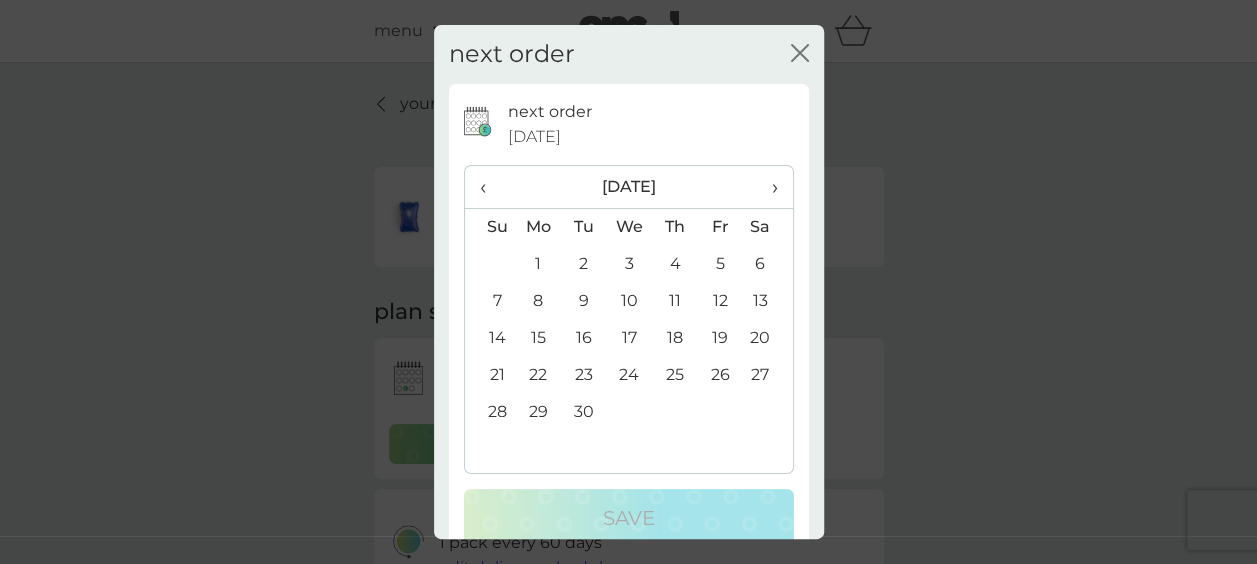 click on "25" at bounding box center (674, 375) 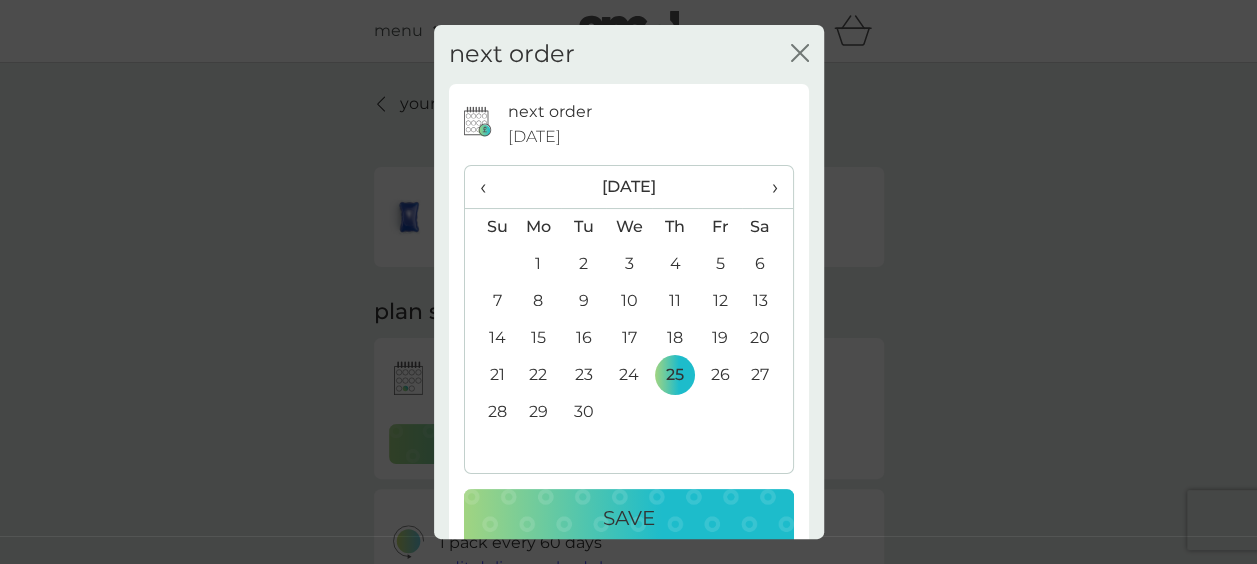 click on "Save" at bounding box center [629, 518] 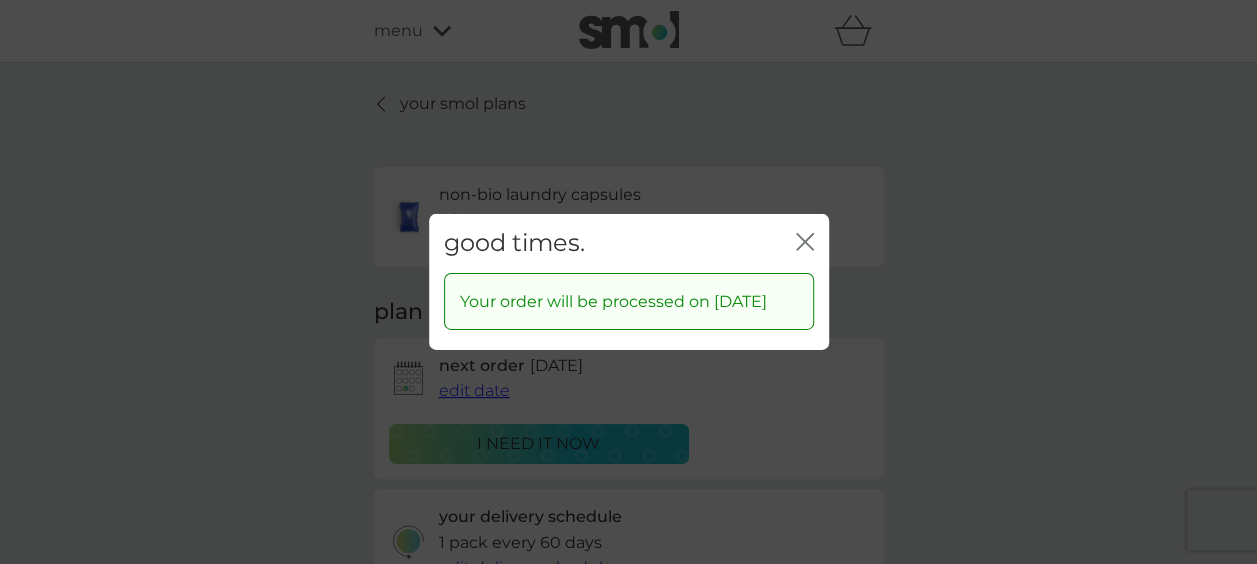 click 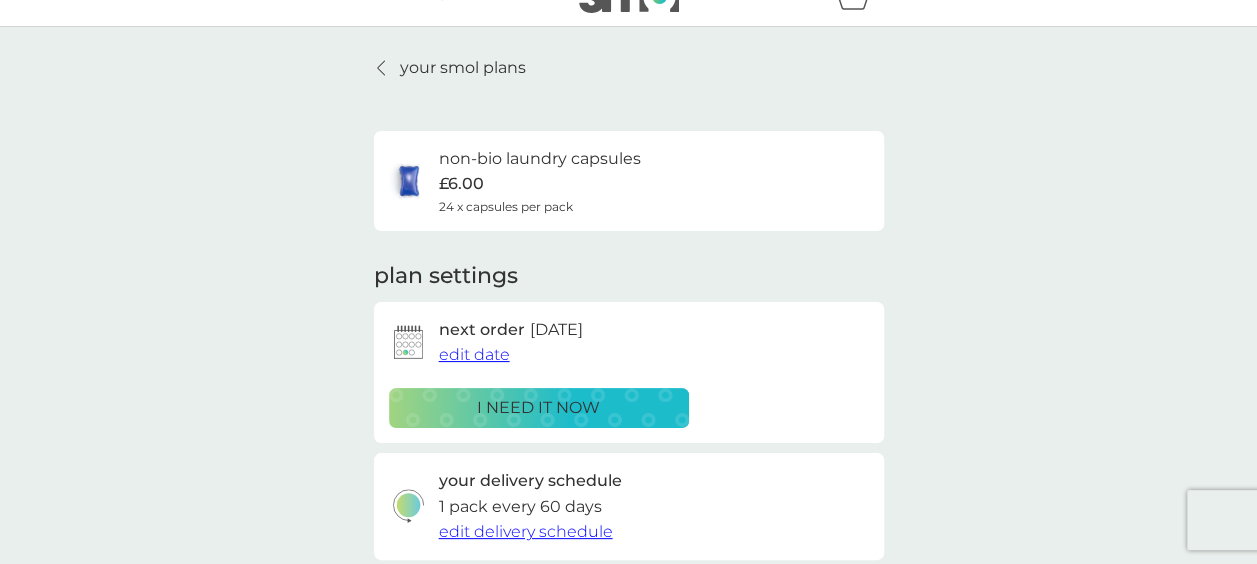 scroll, scrollTop: 0, scrollLeft: 0, axis: both 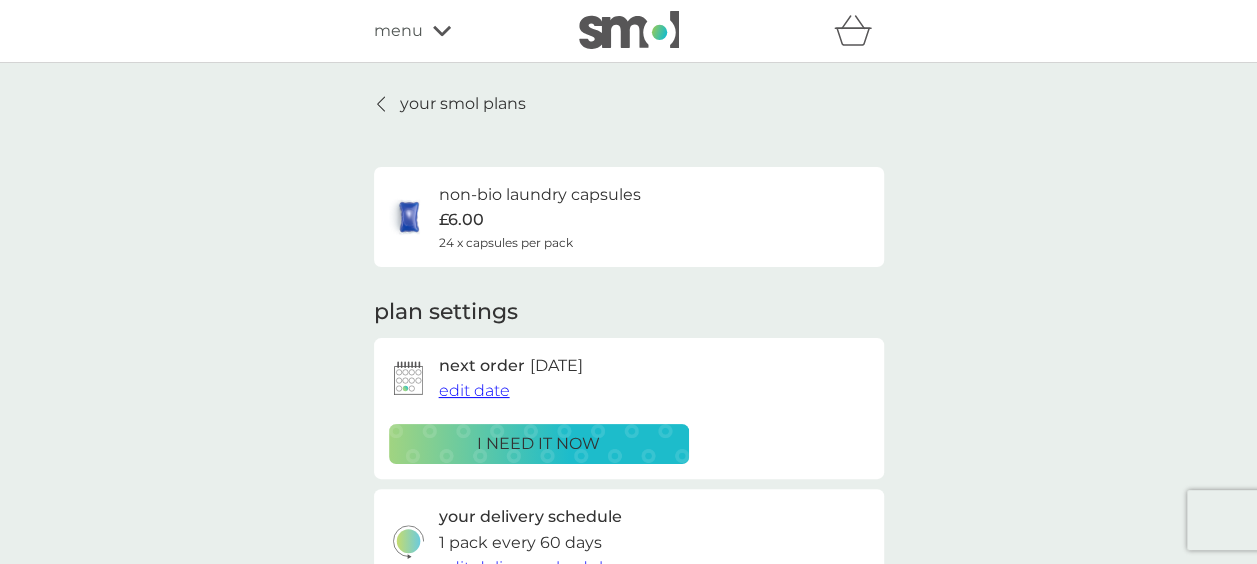 click on "your smol plans" at bounding box center (463, 104) 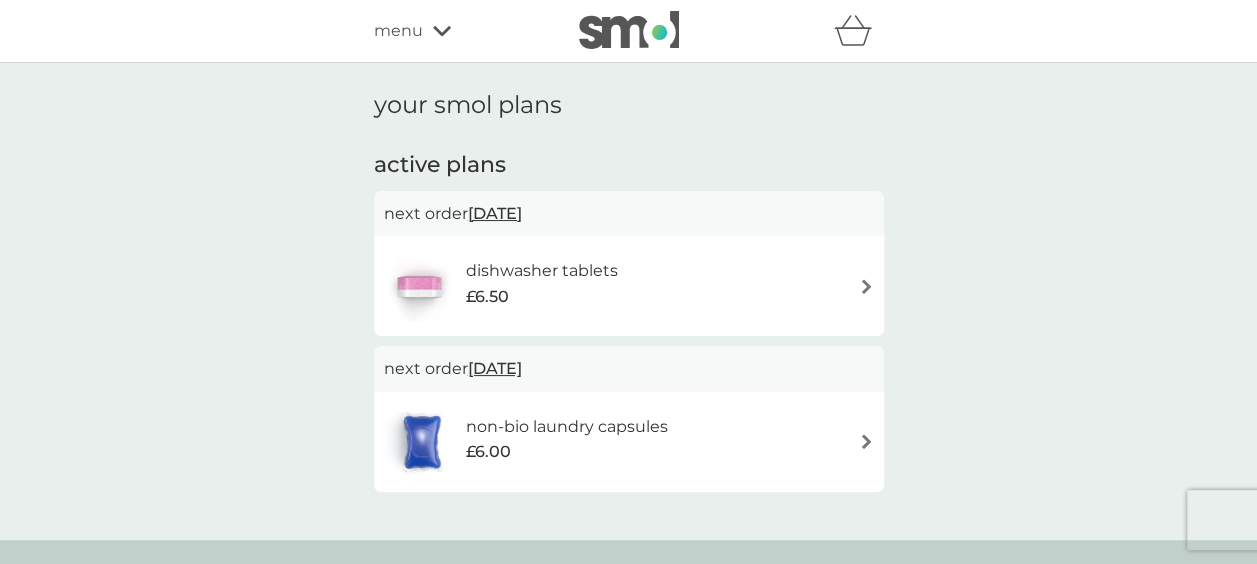 click at bounding box center (866, 286) 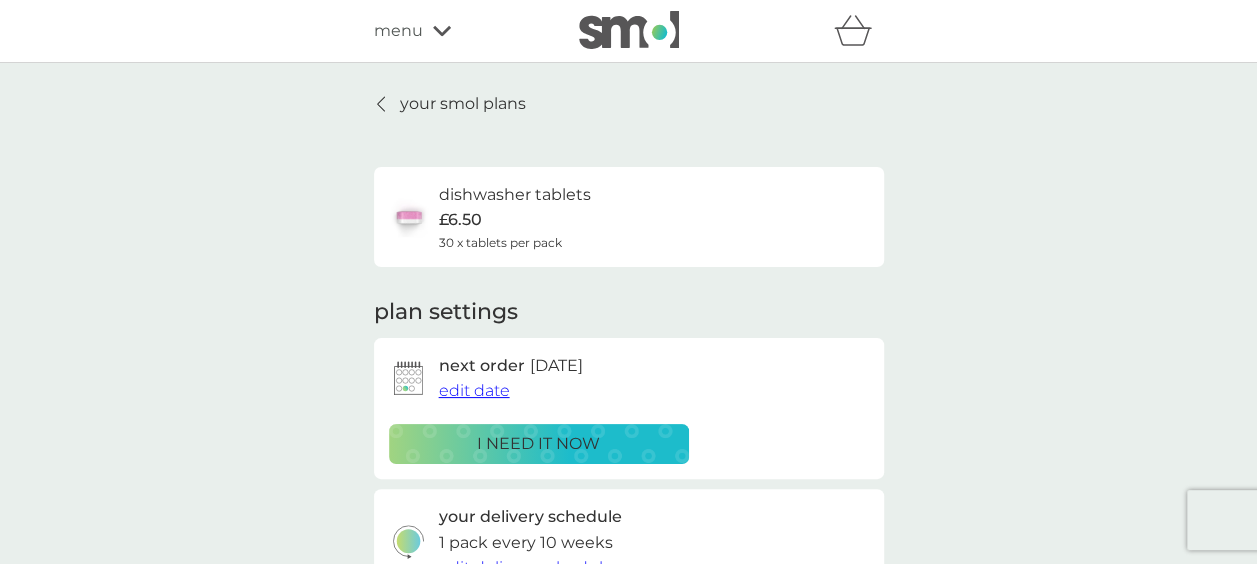 click on "edit date" at bounding box center [474, 390] 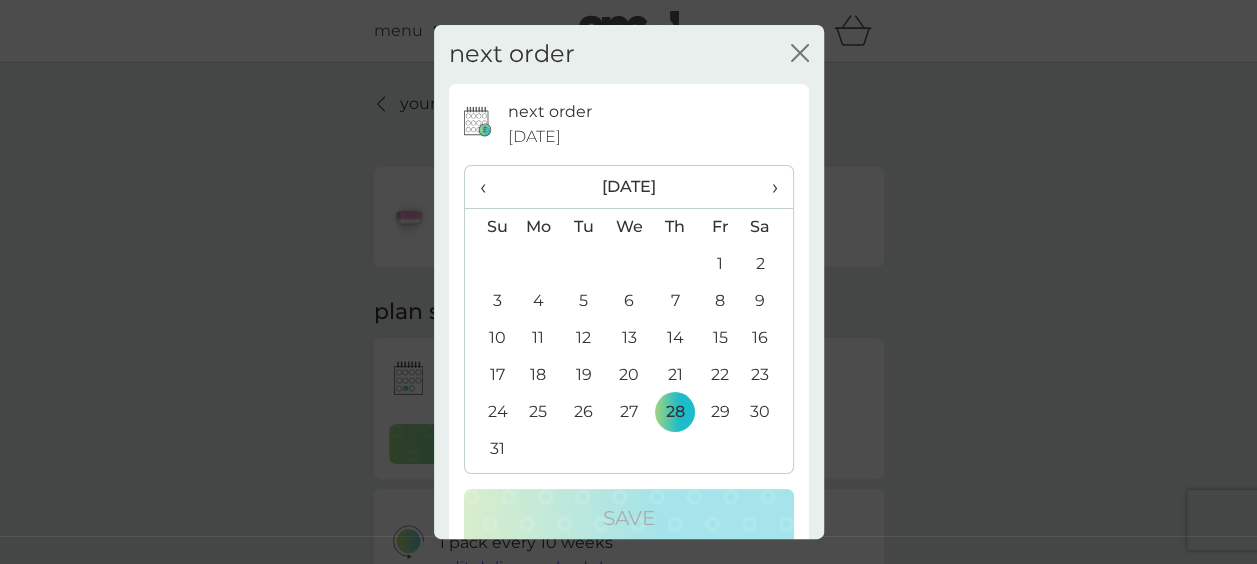 click on "›" at bounding box center (767, 187) 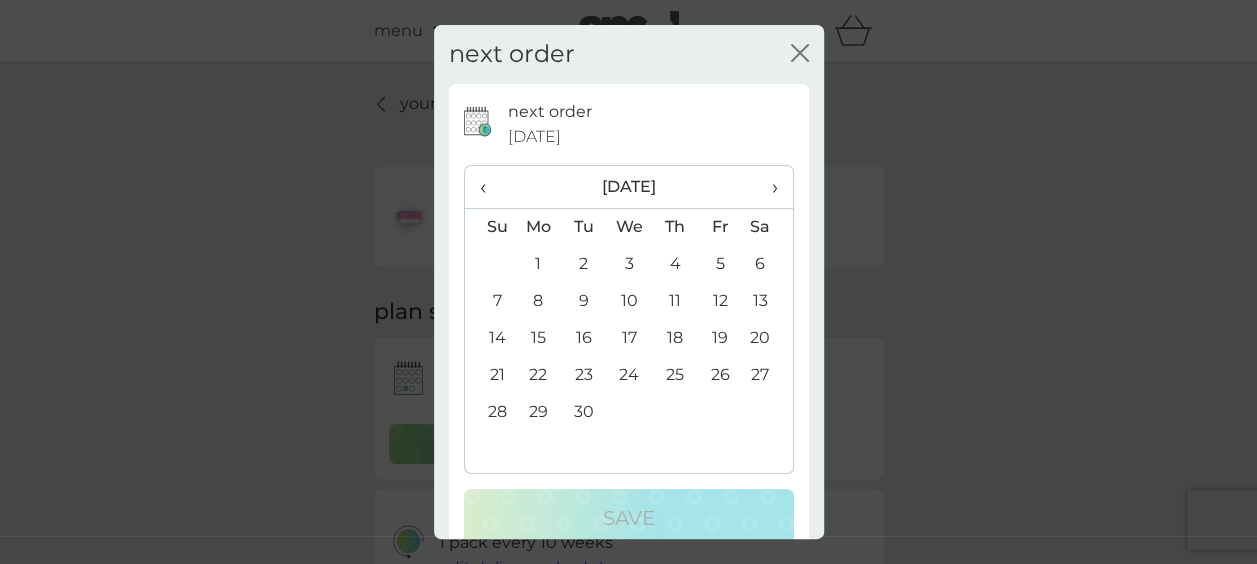 click on "25" at bounding box center (674, 375) 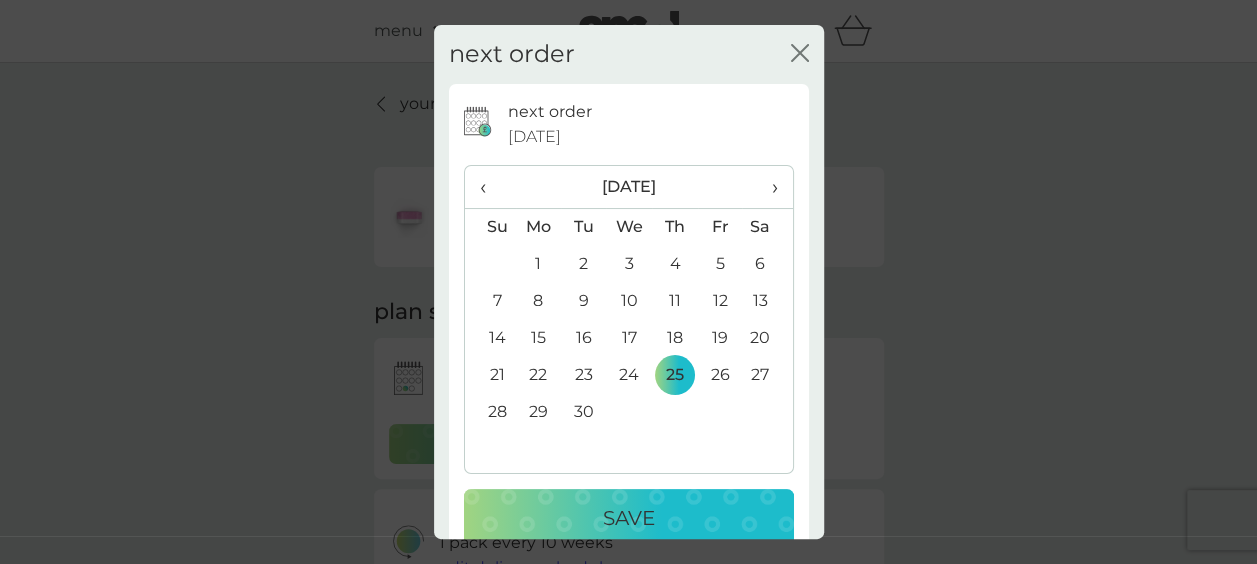 click on "Save" at bounding box center (629, 518) 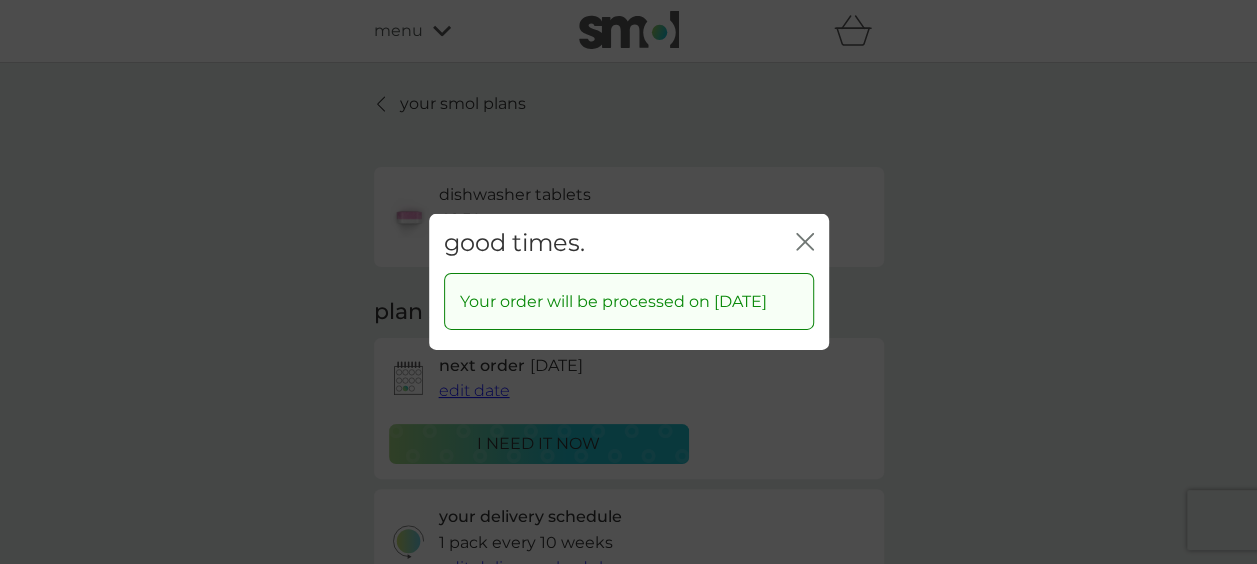 click 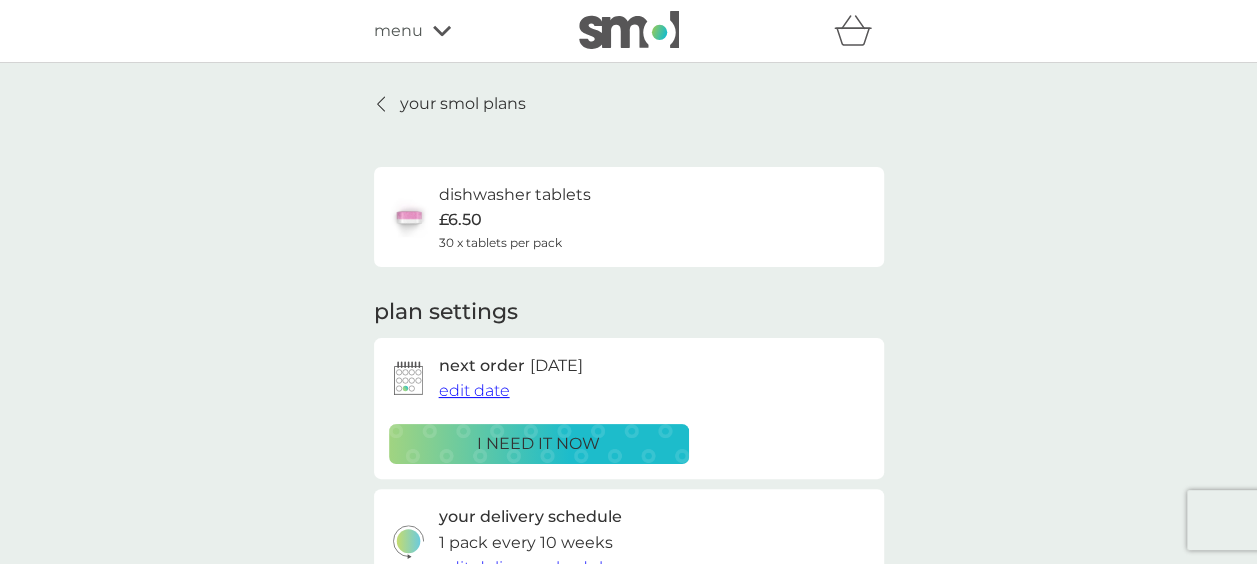 click on "your smol plans" at bounding box center (463, 104) 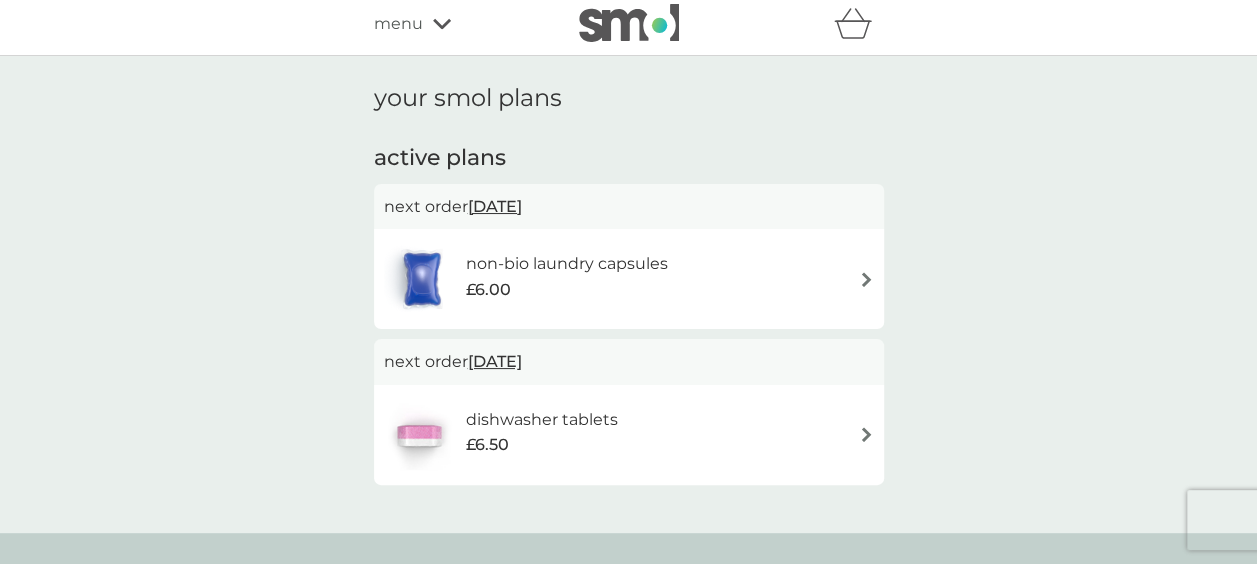 scroll, scrollTop: 0, scrollLeft: 0, axis: both 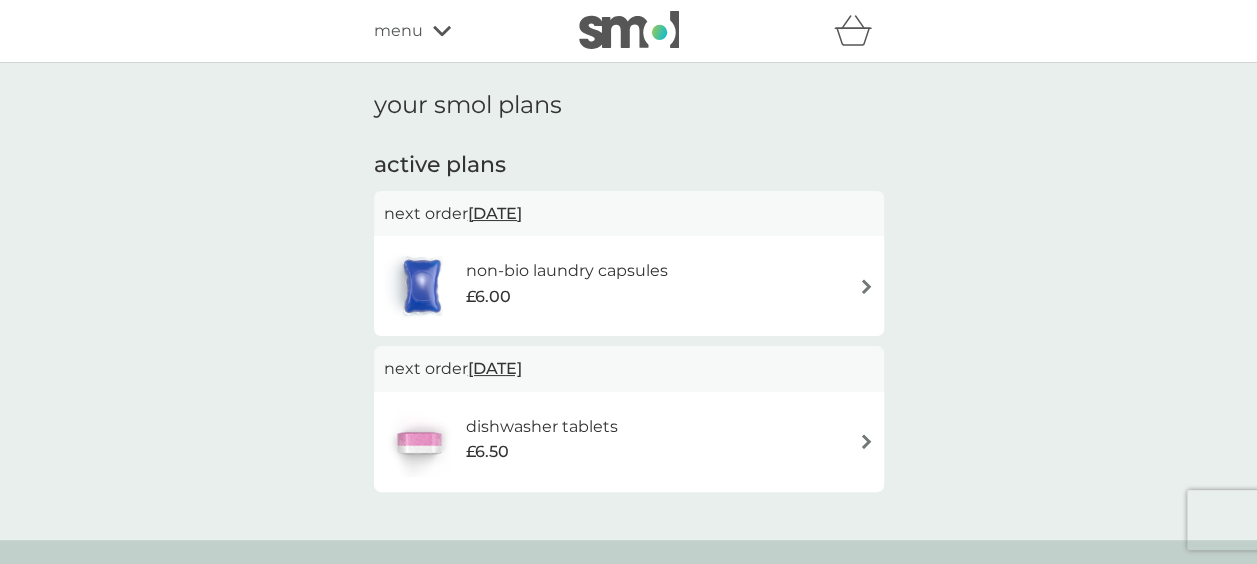 click at bounding box center (629, 30) 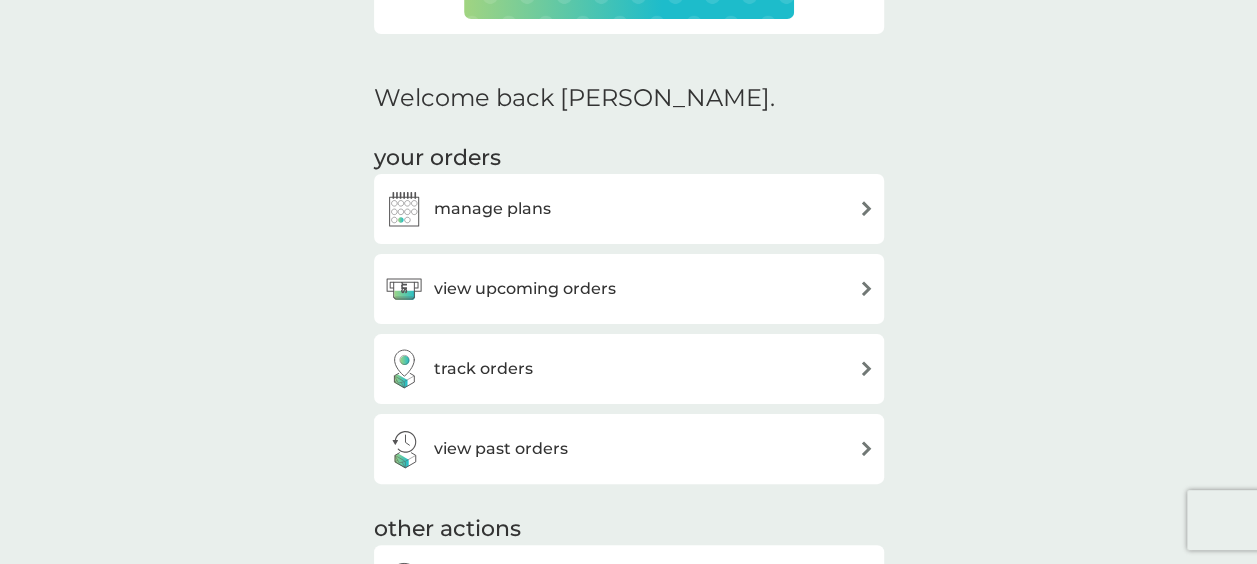 scroll, scrollTop: 566, scrollLeft: 0, axis: vertical 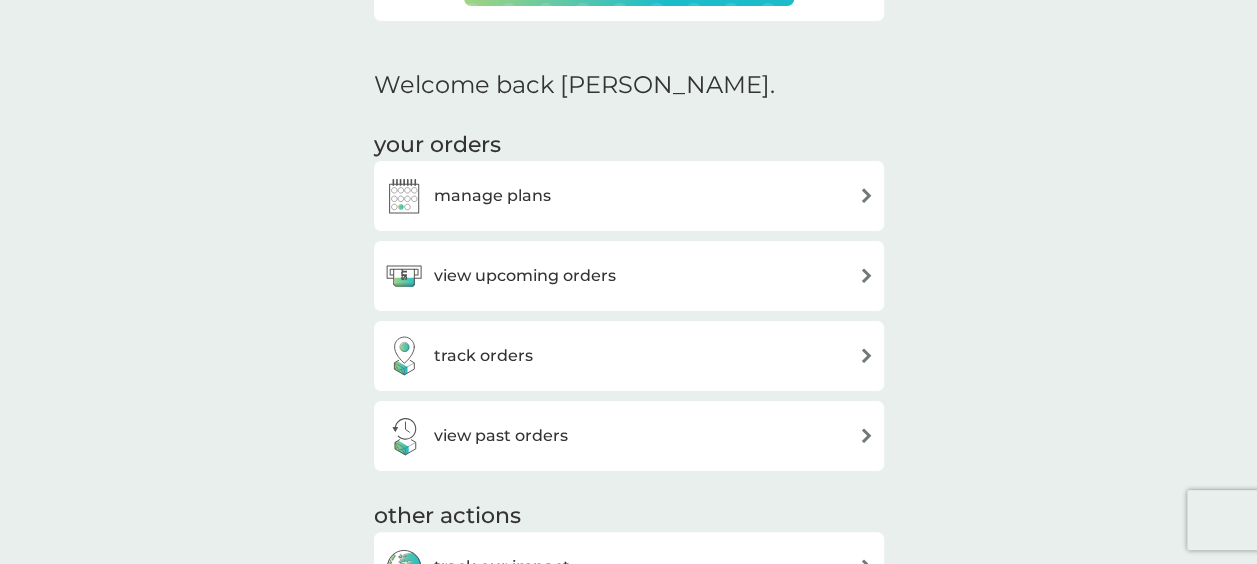 click on "manage plans" at bounding box center (492, 196) 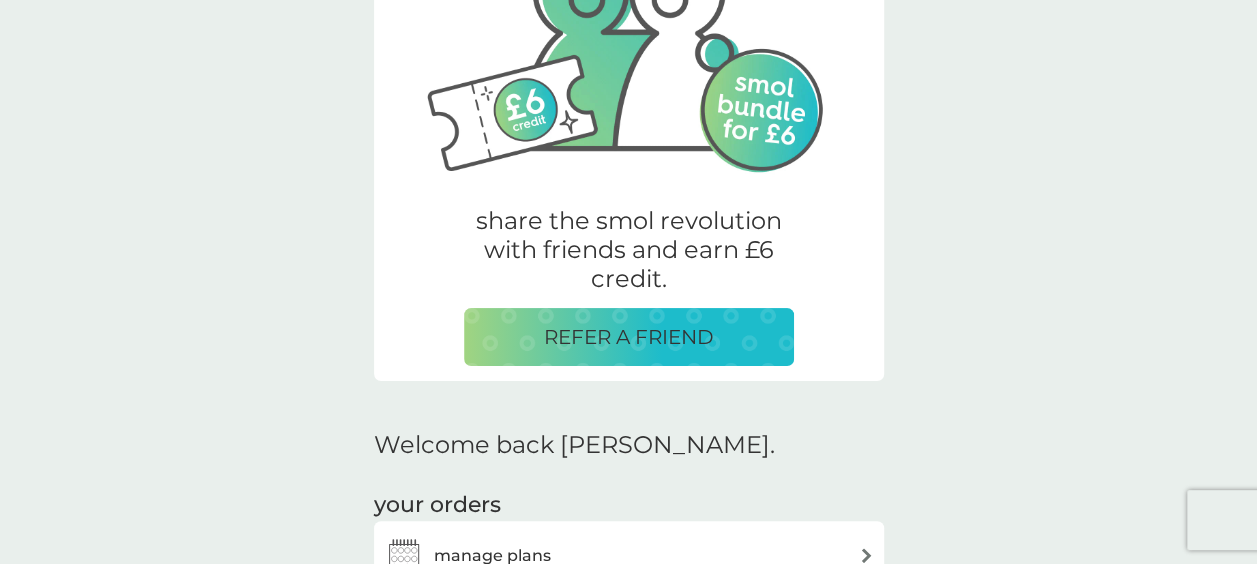 scroll, scrollTop: 0, scrollLeft: 0, axis: both 